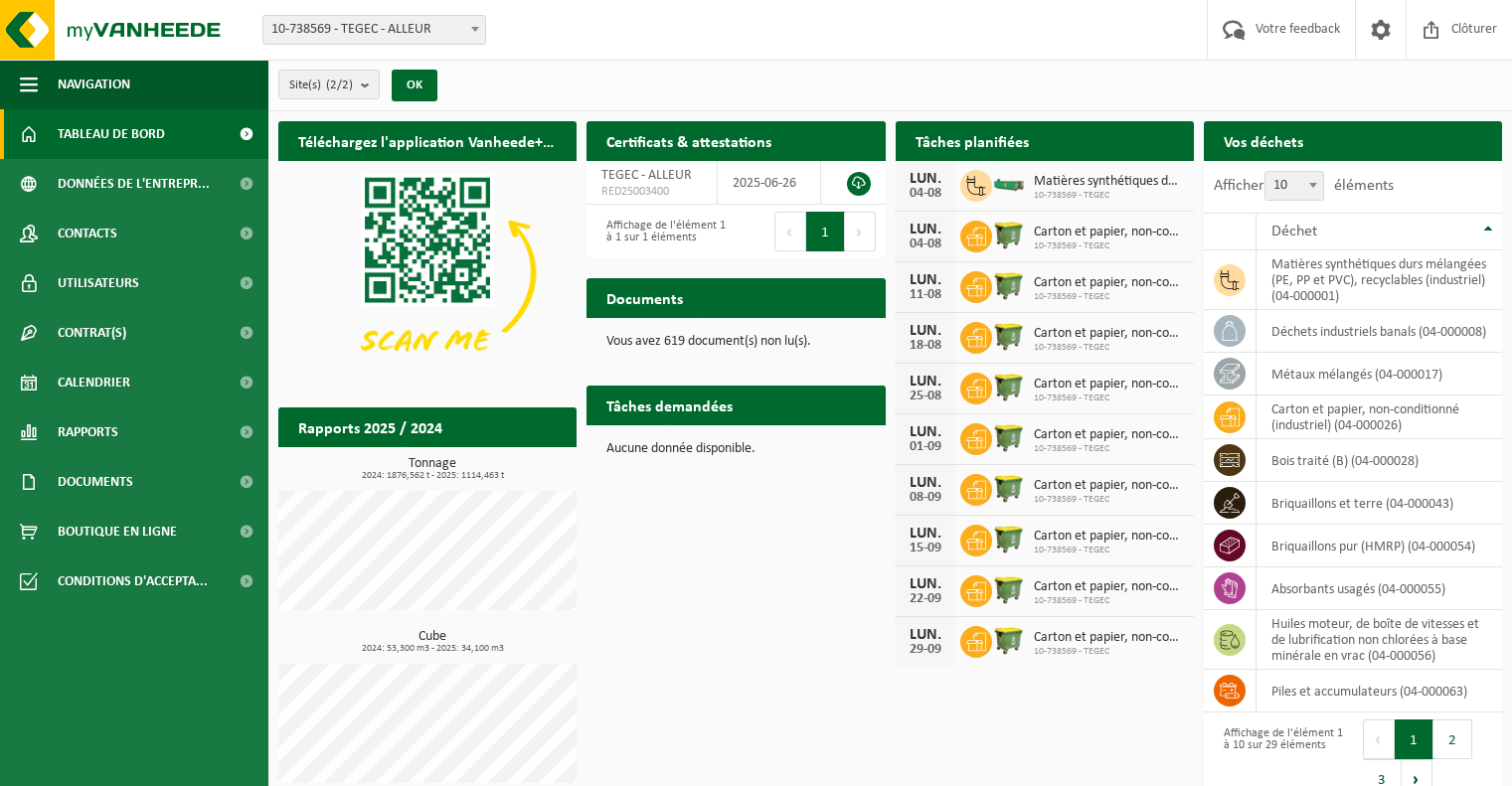 scroll, scrollTop: 0, scrollLeft: 0, axis: both 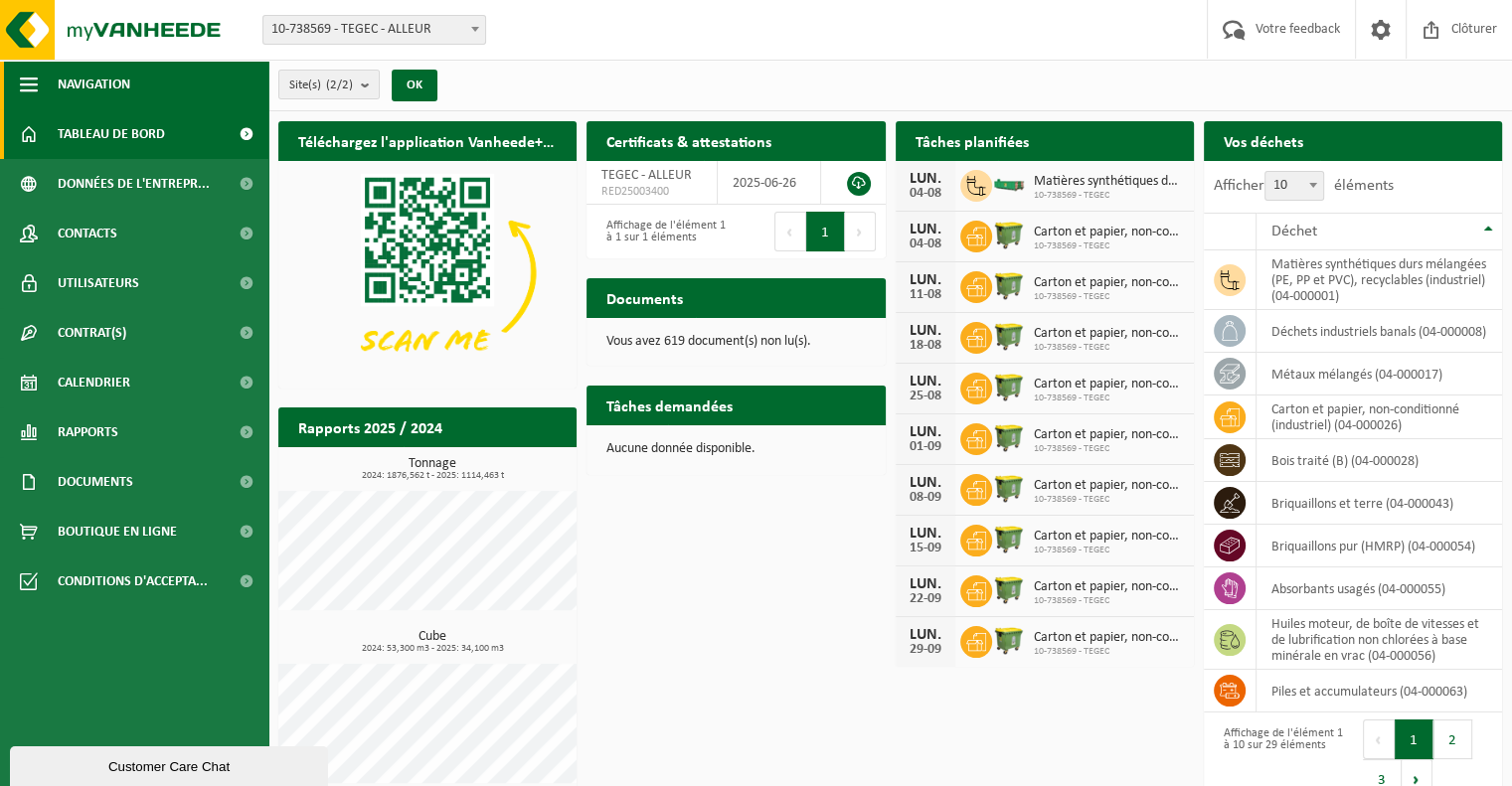 click at bounding box center (29, 84) 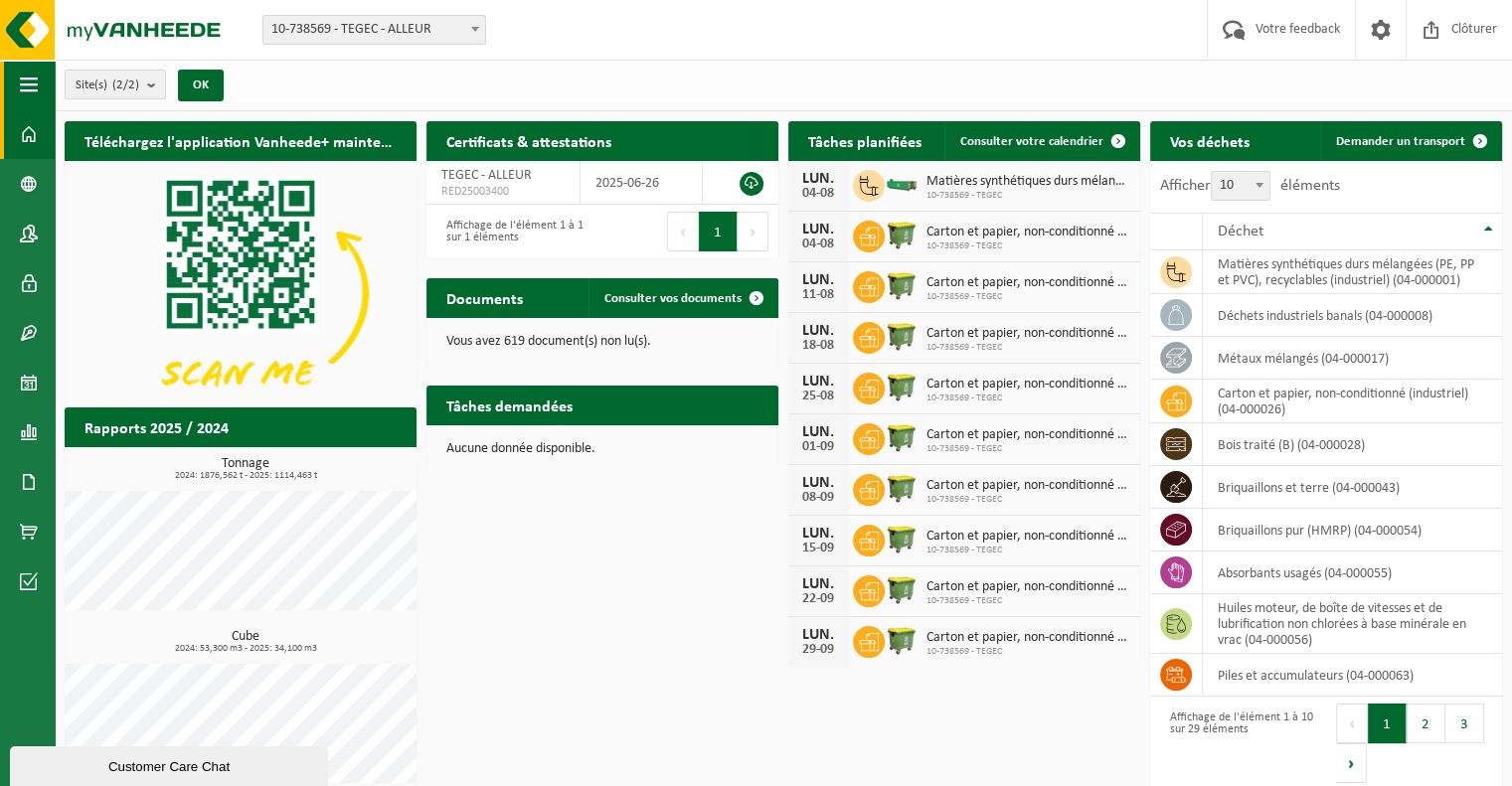 click at bounding box center (29, 84) 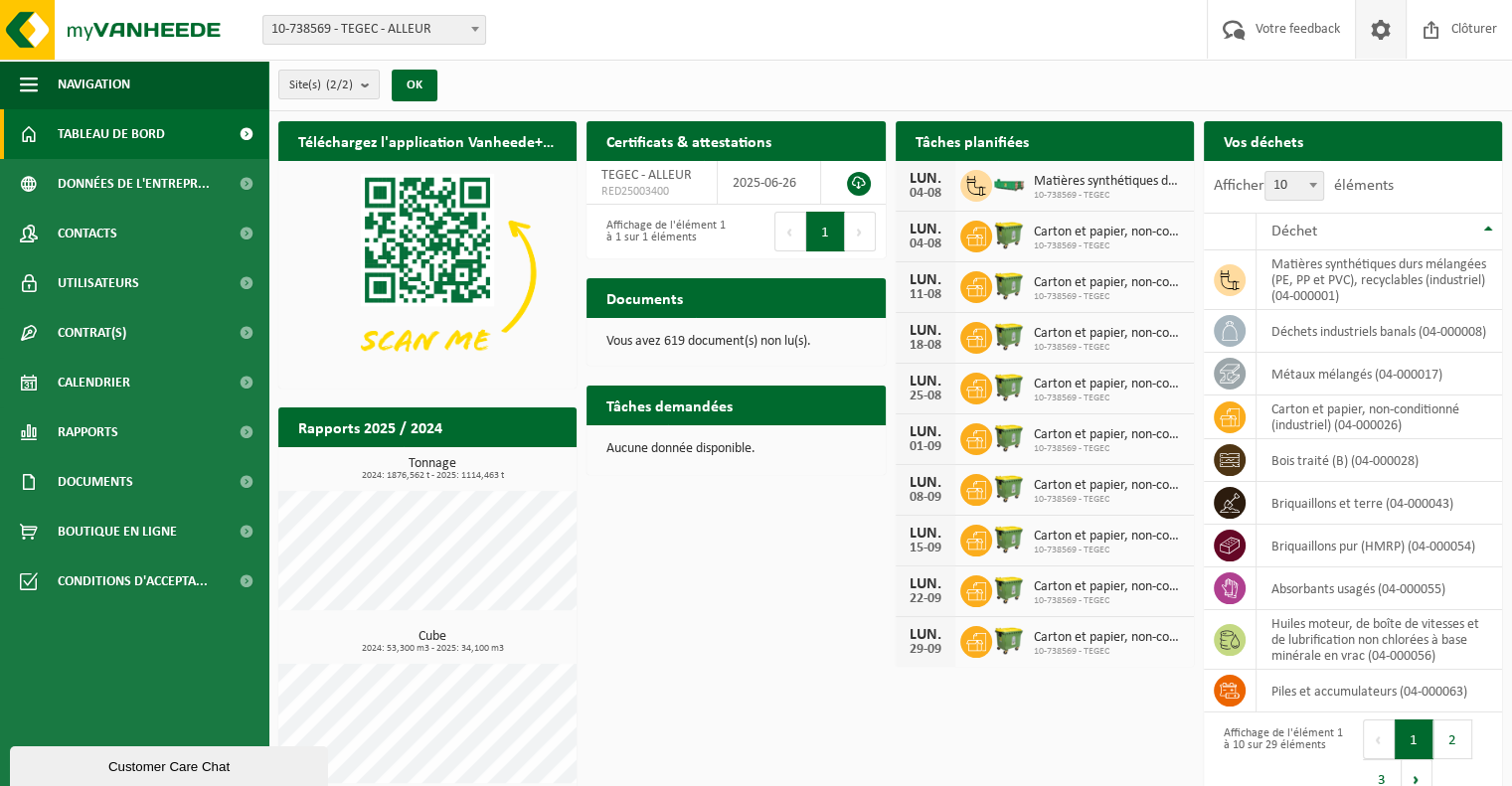 click at bounding box center [1381, 29] 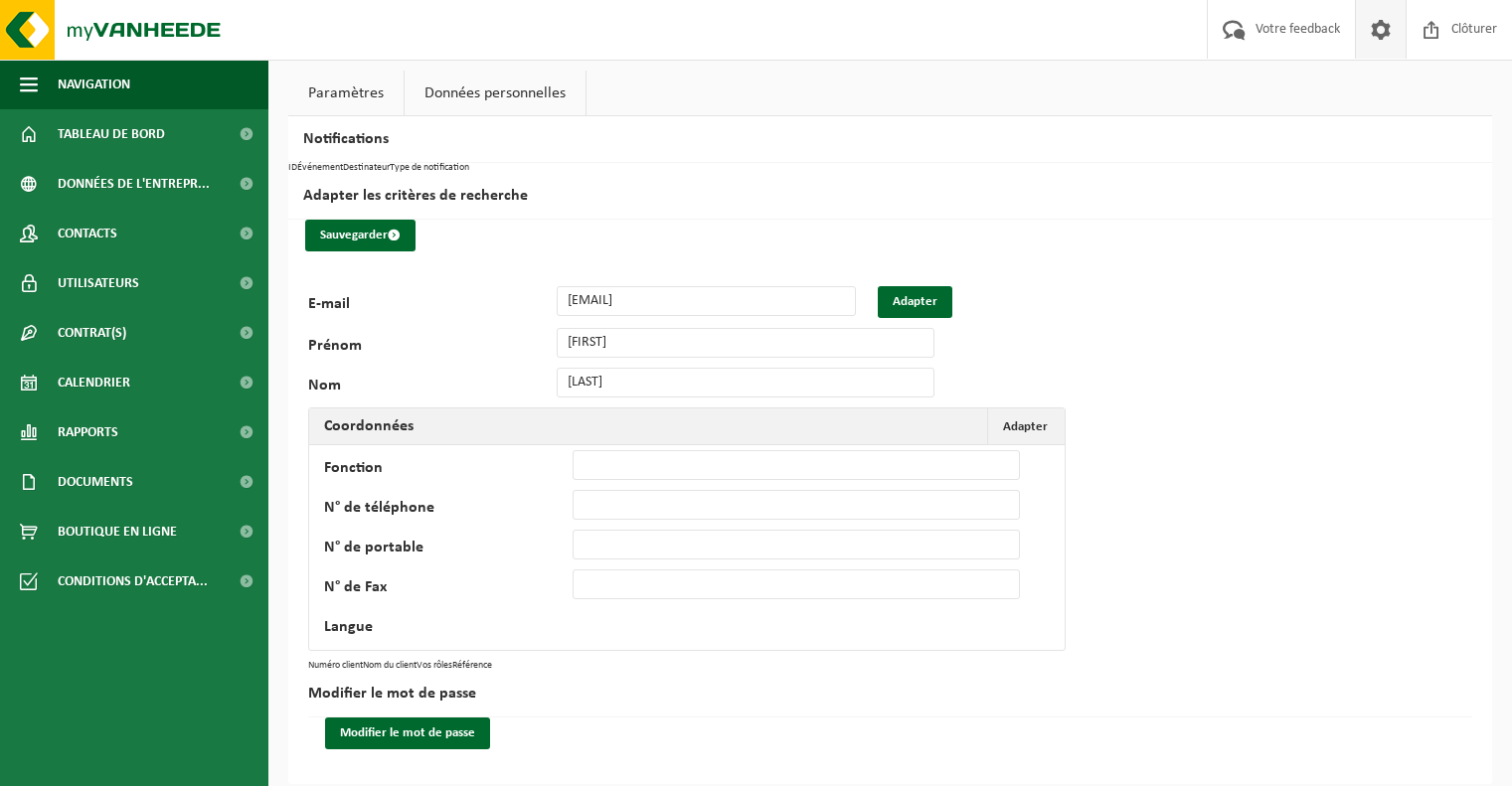 scroll, scrollTop: 0, scrollLeft: 0, axis: both 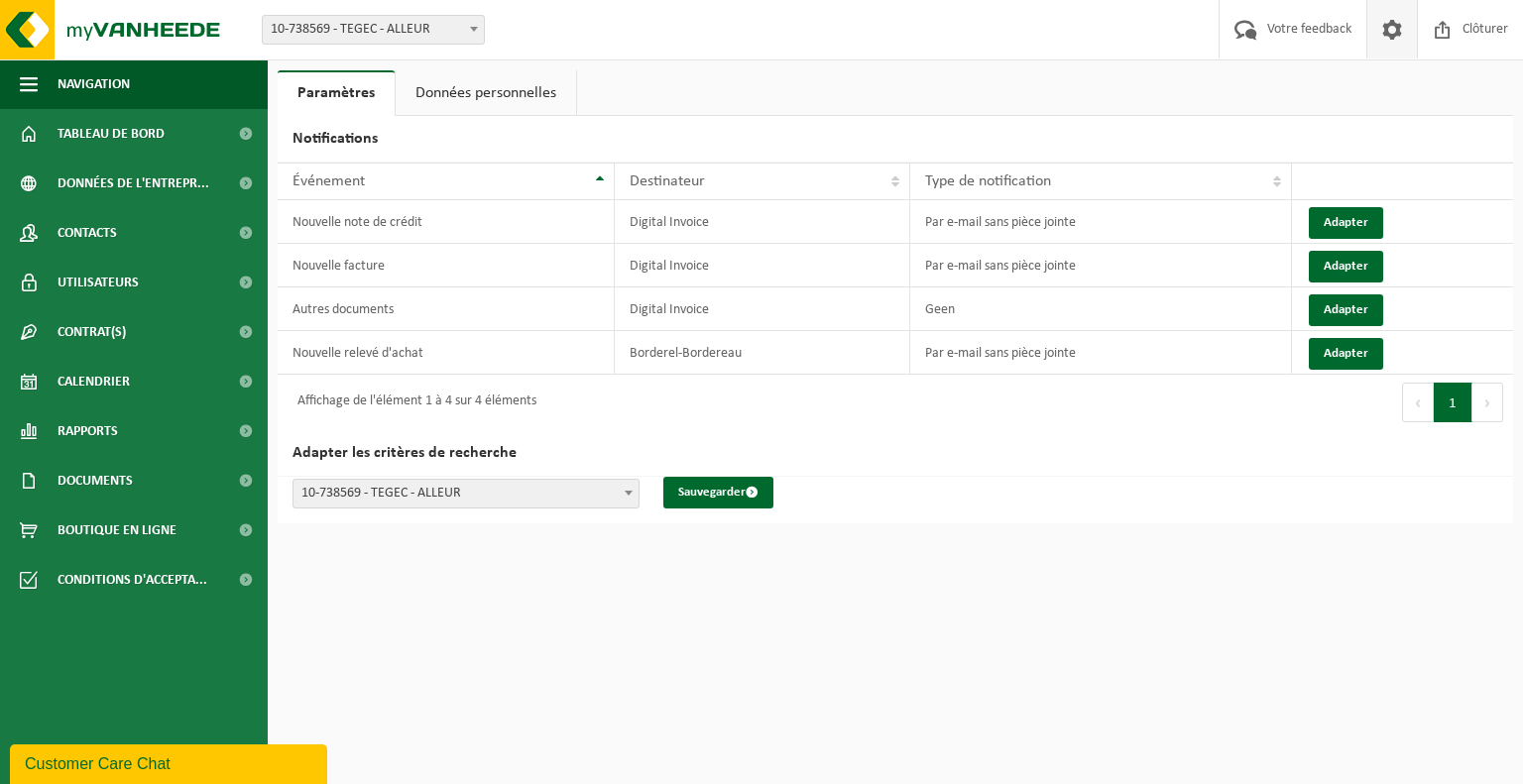 click on "Données personnelles" at bounding box center (486, 93) 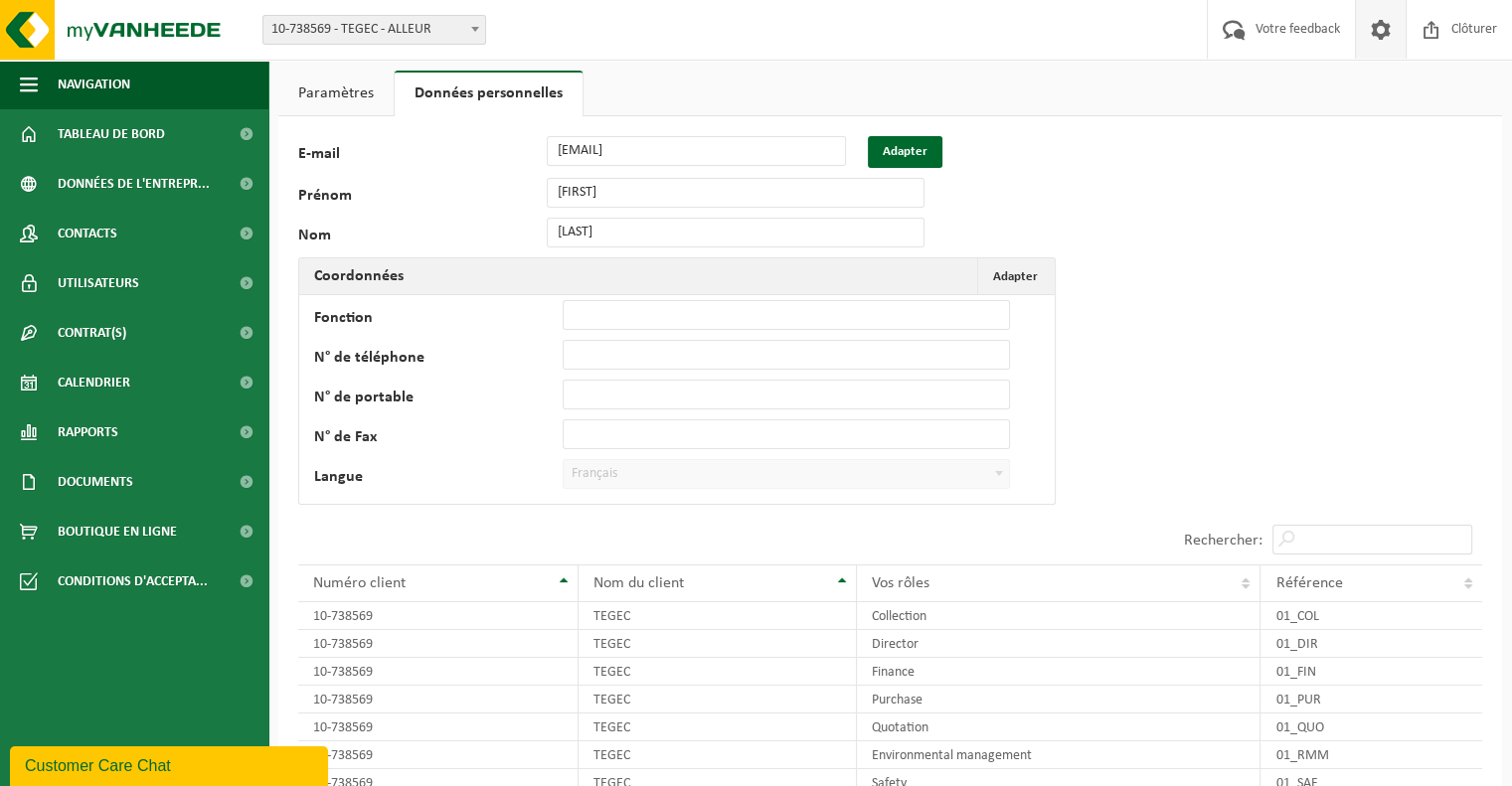 click on "Paramètres" at bounding box center [336, 93] 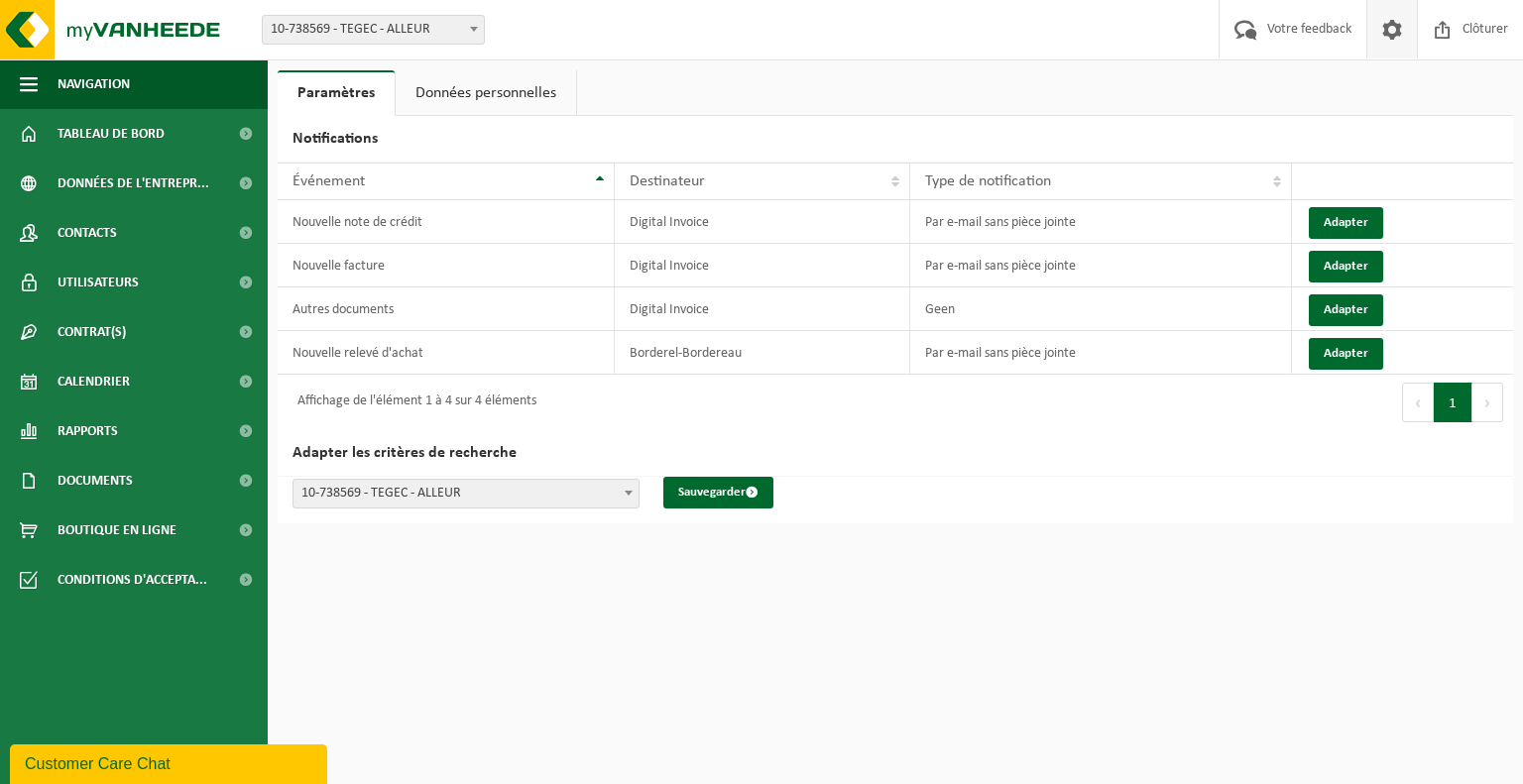 click on "Site:       10-738569 - TEGEC - ALLEUR 10-961201 - TEGEC/N° 4 - ALLEUR   10-738569 - TEGEC - ALLEUR          Bienvenue  Nicolas Vanhulst         Votre feedback               Clôturer                     Navigation                 Votre feedback               Clôturer                 Tableau de bord               Données de l'entrepr...               Contacts               Utilisateurs               Contrat(s)               Contrat(s) actif(s)             Contrat(s) historique(s)                 Calendrier               Rapports               Sous forme de graphique             Sous forme de liste                 Documents               Factures             Documents                 Boutique en ligne               Conditions d'accepta...                                       Paramètres   Données personnelles           Notifications    Afficher  10 25 50 100 10  éléments     Événement  Destinateur Type de notification    Nouvelle note de crédit Digital Invoice Adapter Adapter Geen" at bounding box center [762, 392] 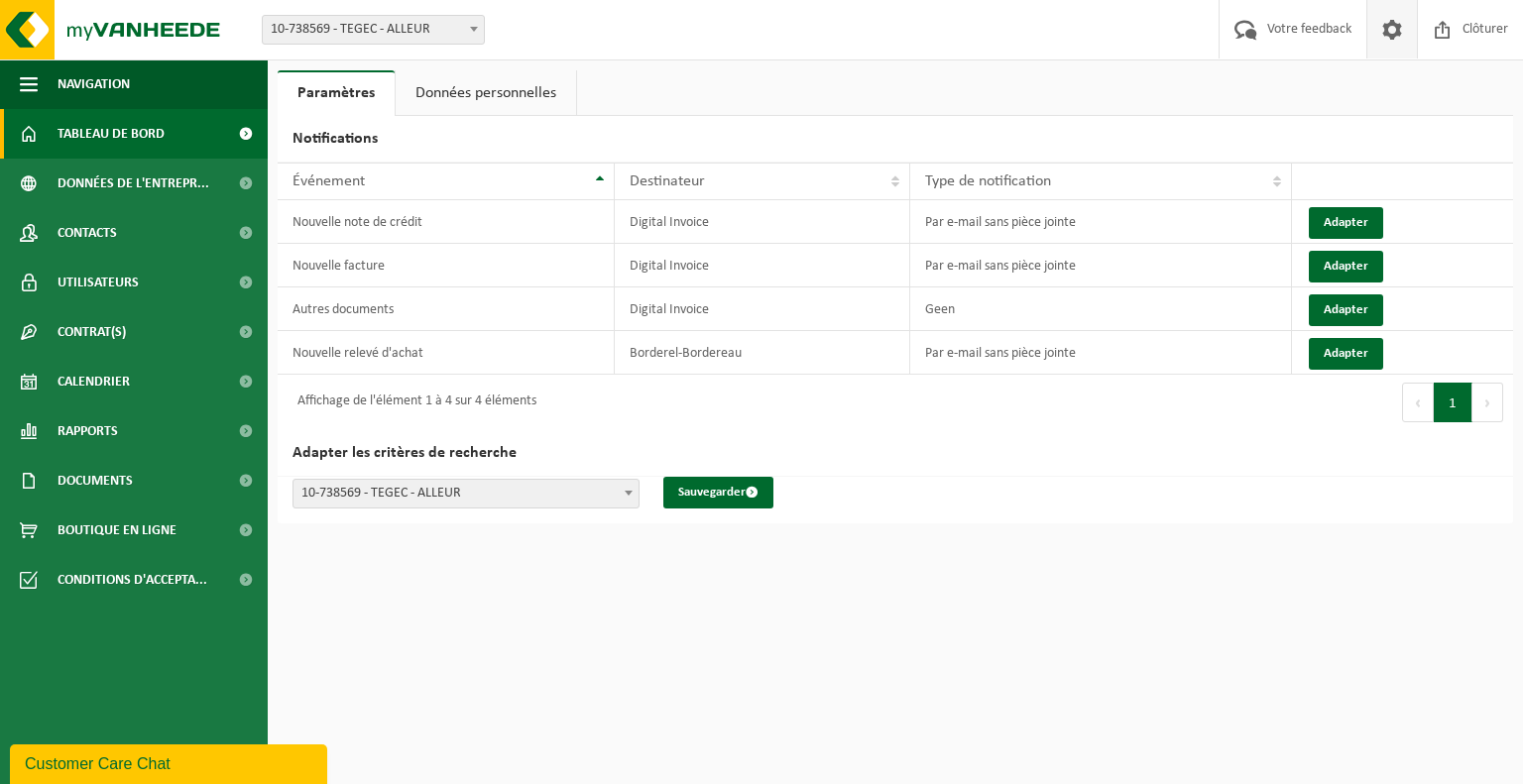 click on "Tableau de bord" at bounding box center (111, 134) 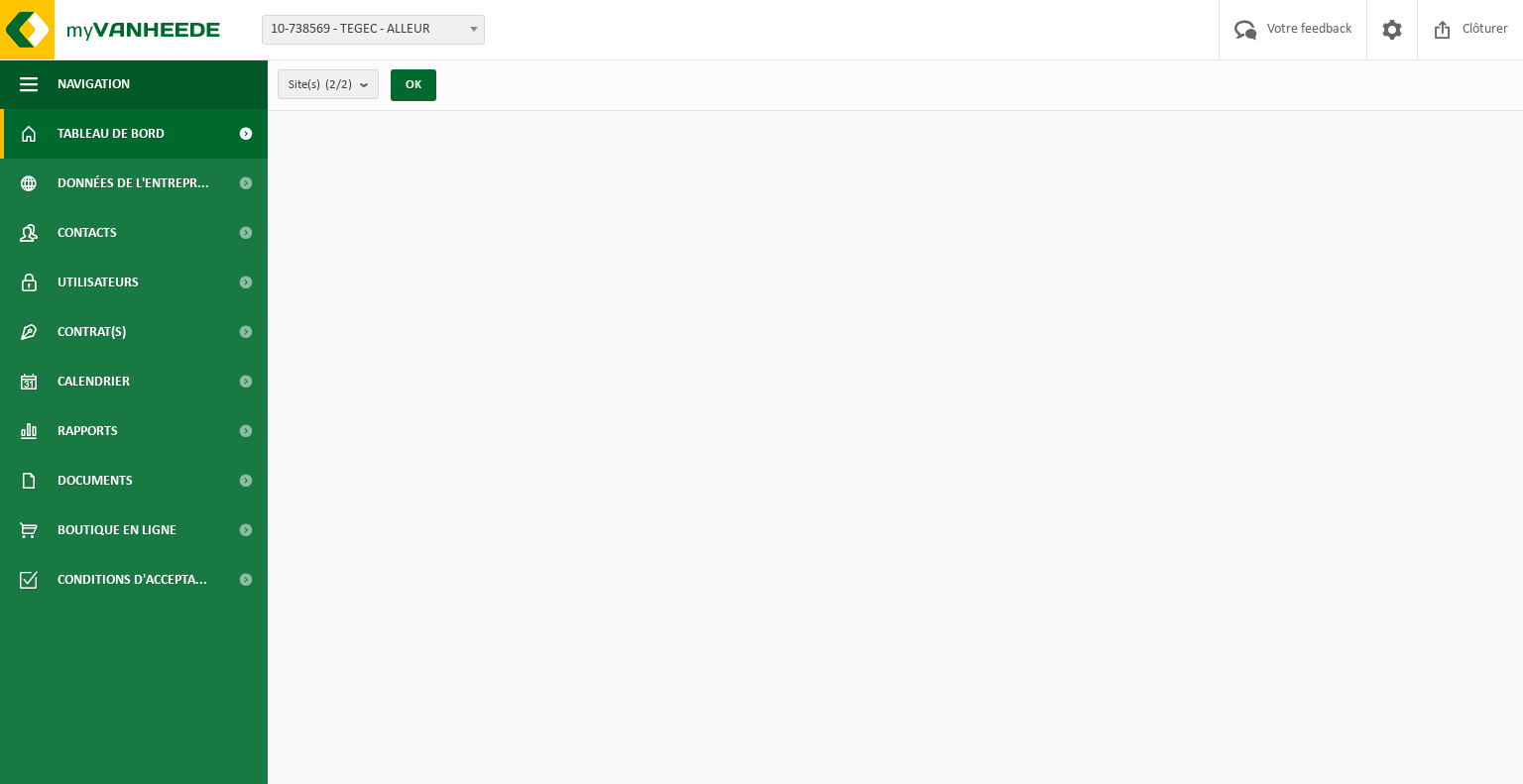 scroll, scrollTop: 0, scrollLeft: 0, axis: both 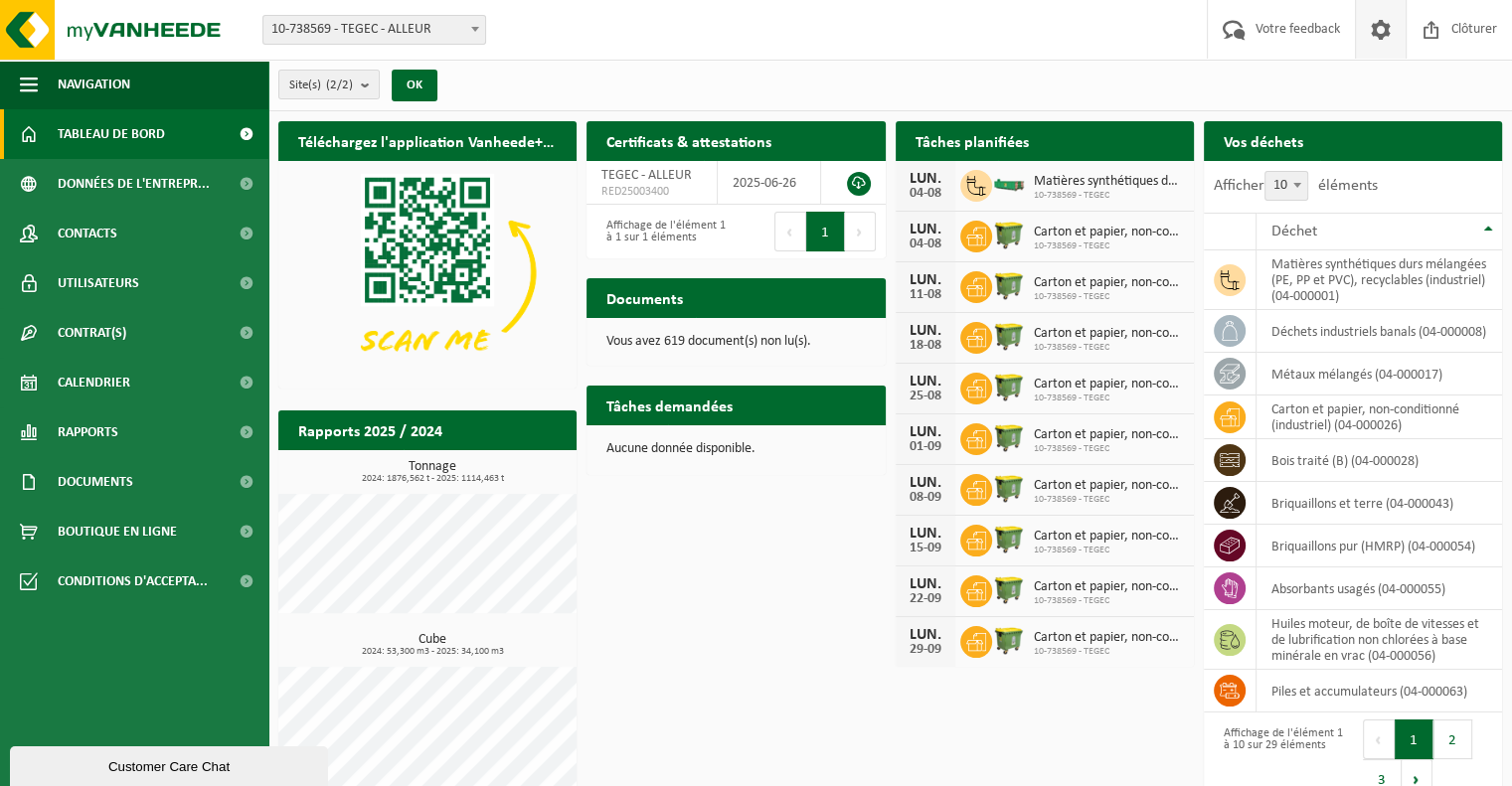 click at bounding box center [1381, 29] 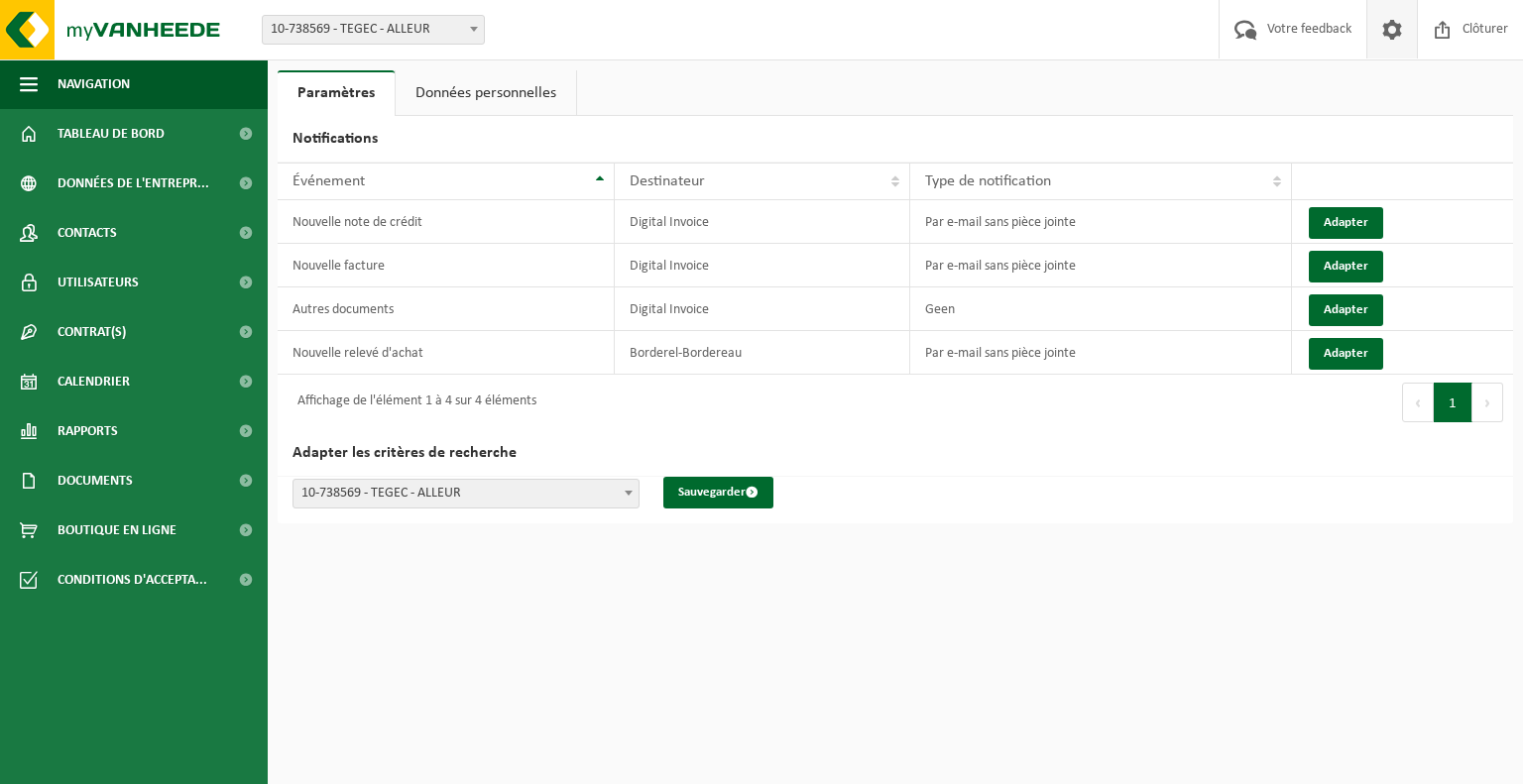 scroll, scrollTop: 0, scrollLeft: 0, axis: both 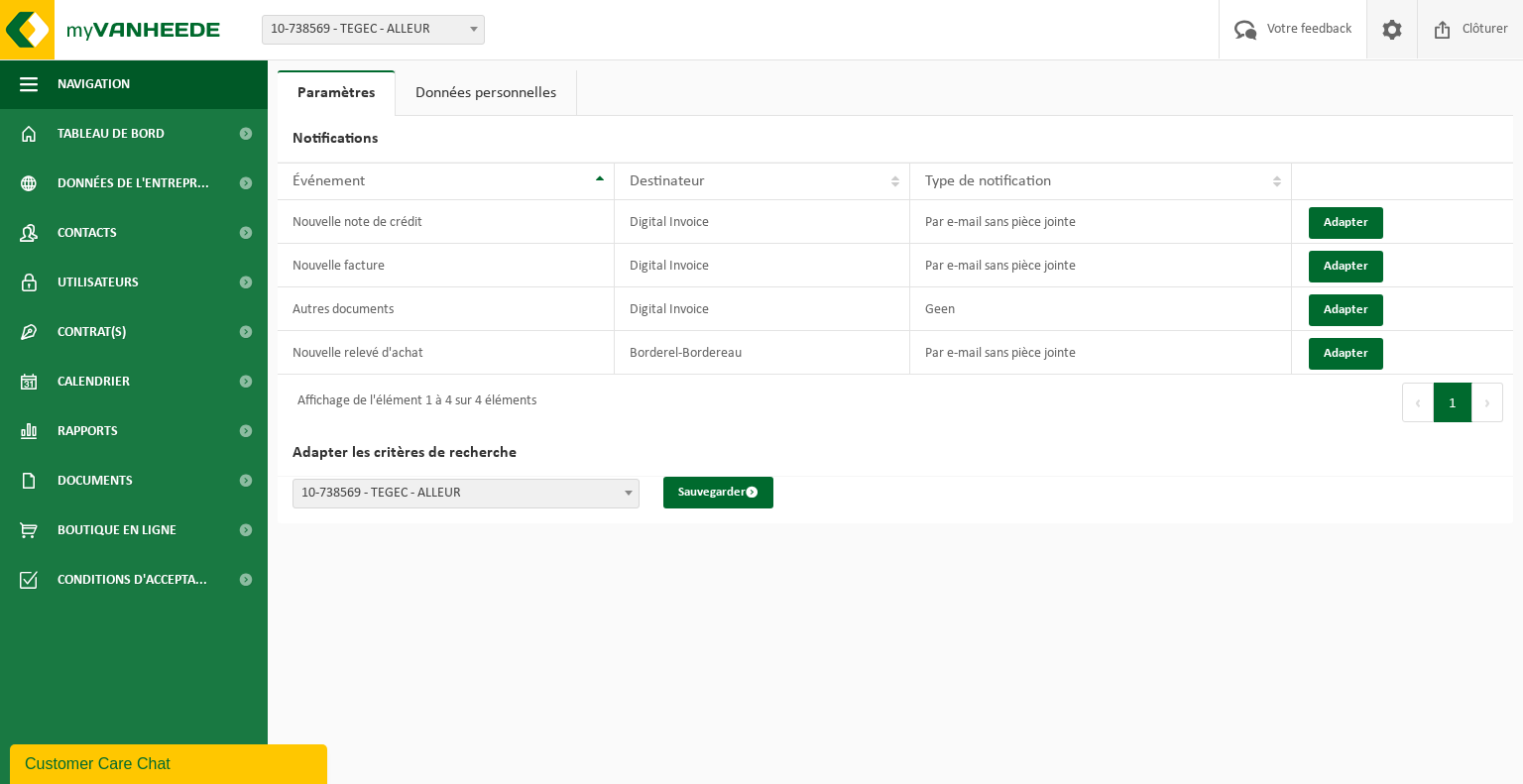 click on "Clôturer" at bounding box center (1485, 29) 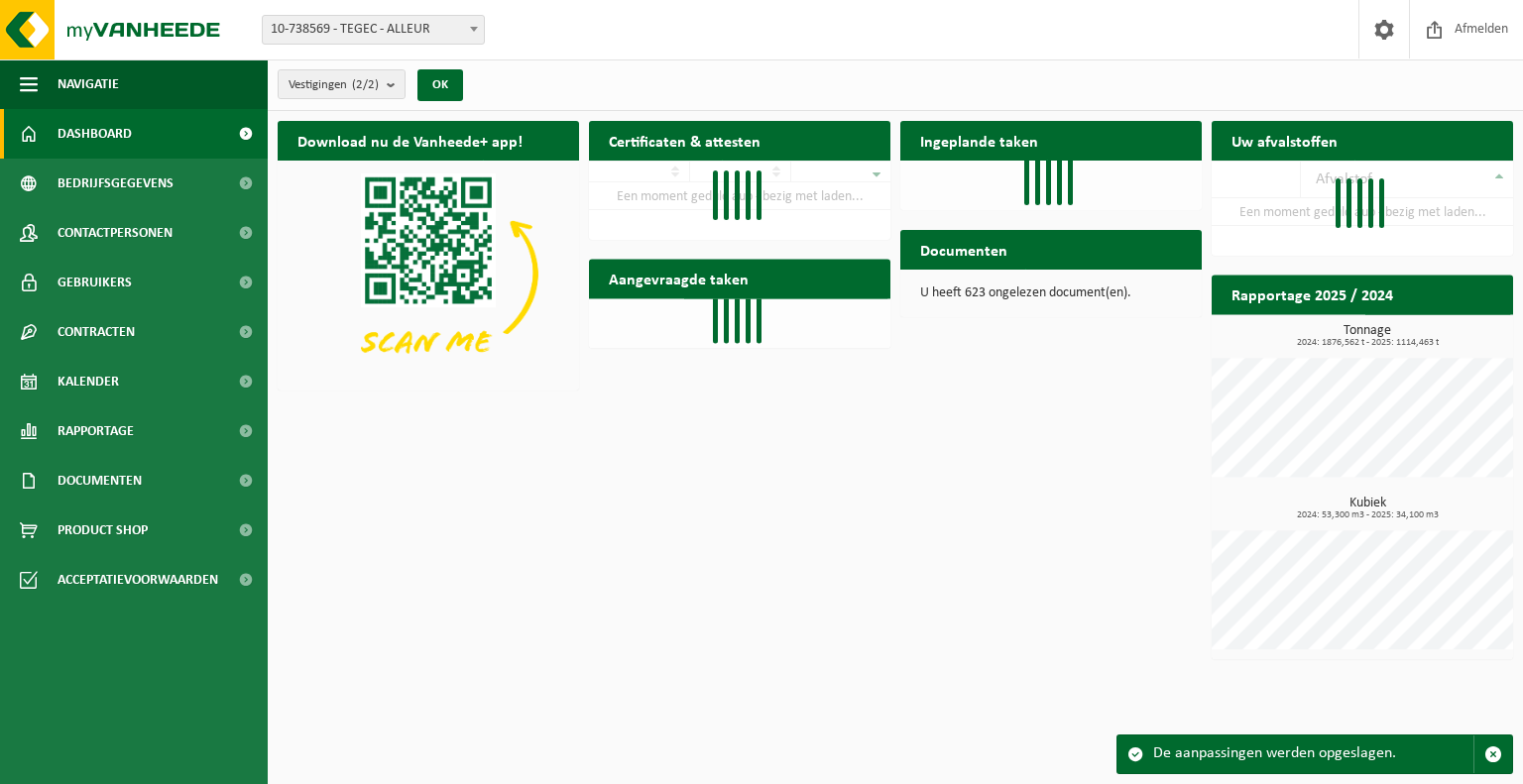 scroll, scrollTop: 0, scrollLeft: 0, axis: both 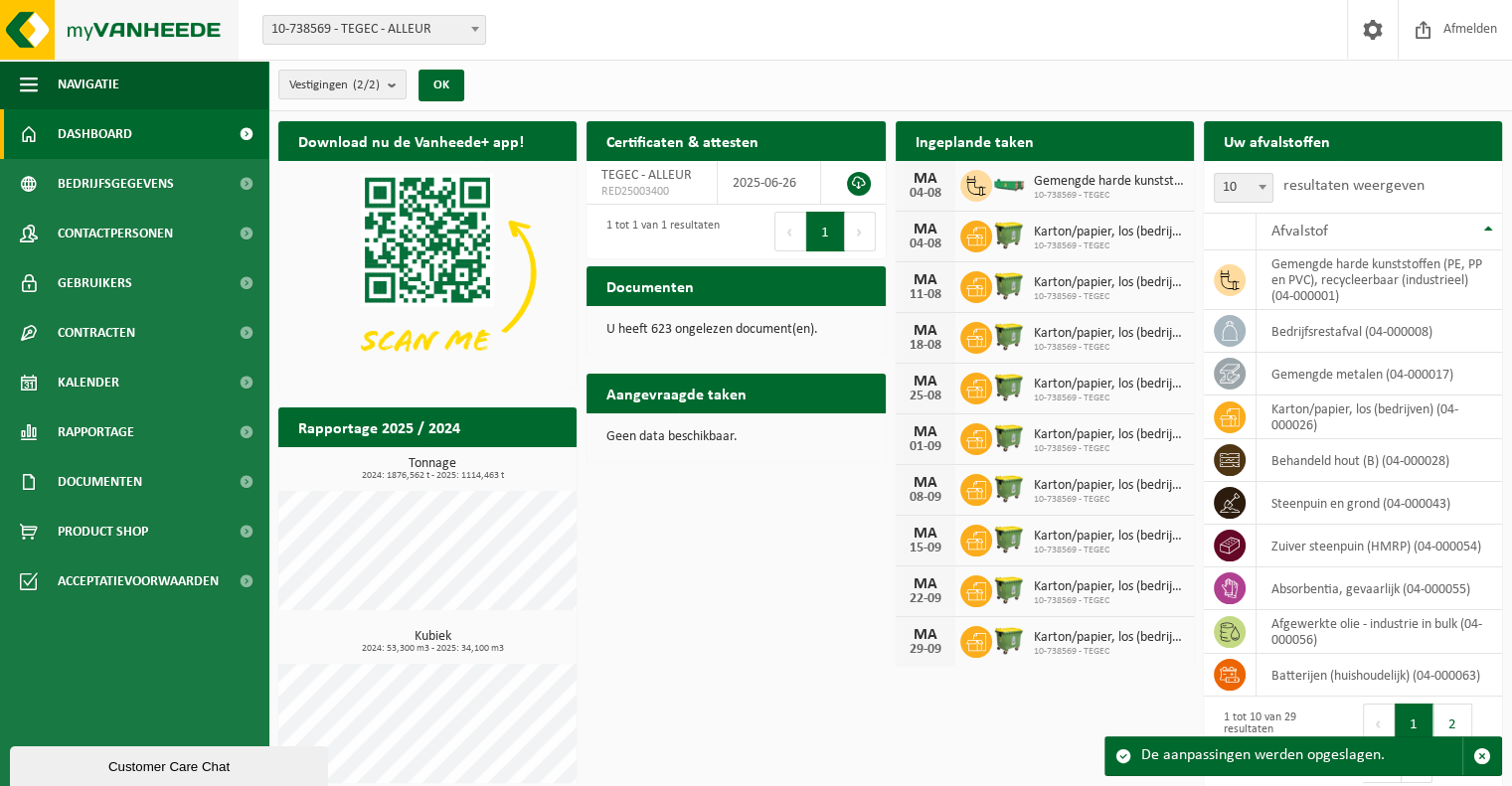 click at bounding box center (119, 30) 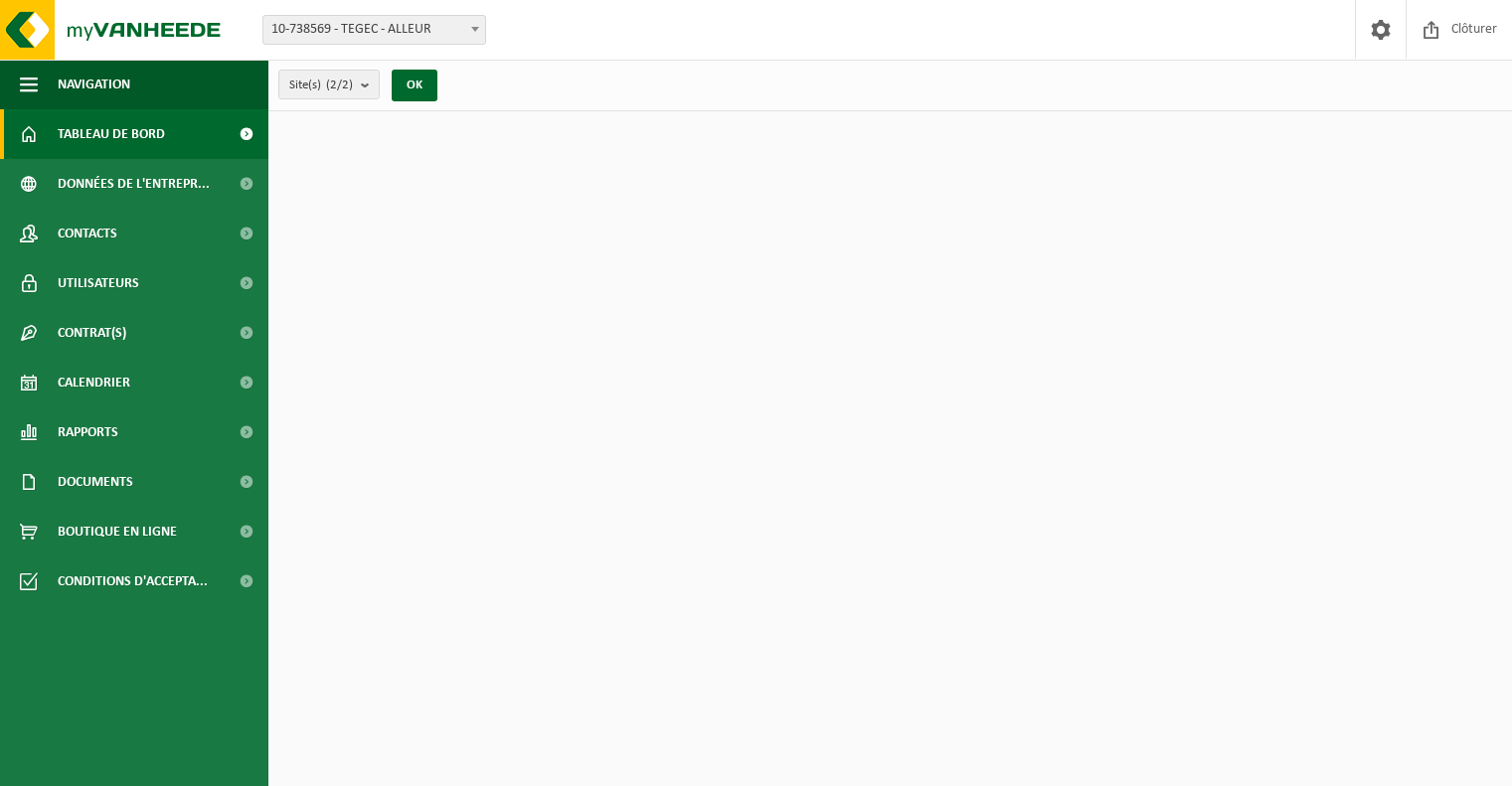 scroll, scrollTop: 0, scrollLeft: 0, axis: both 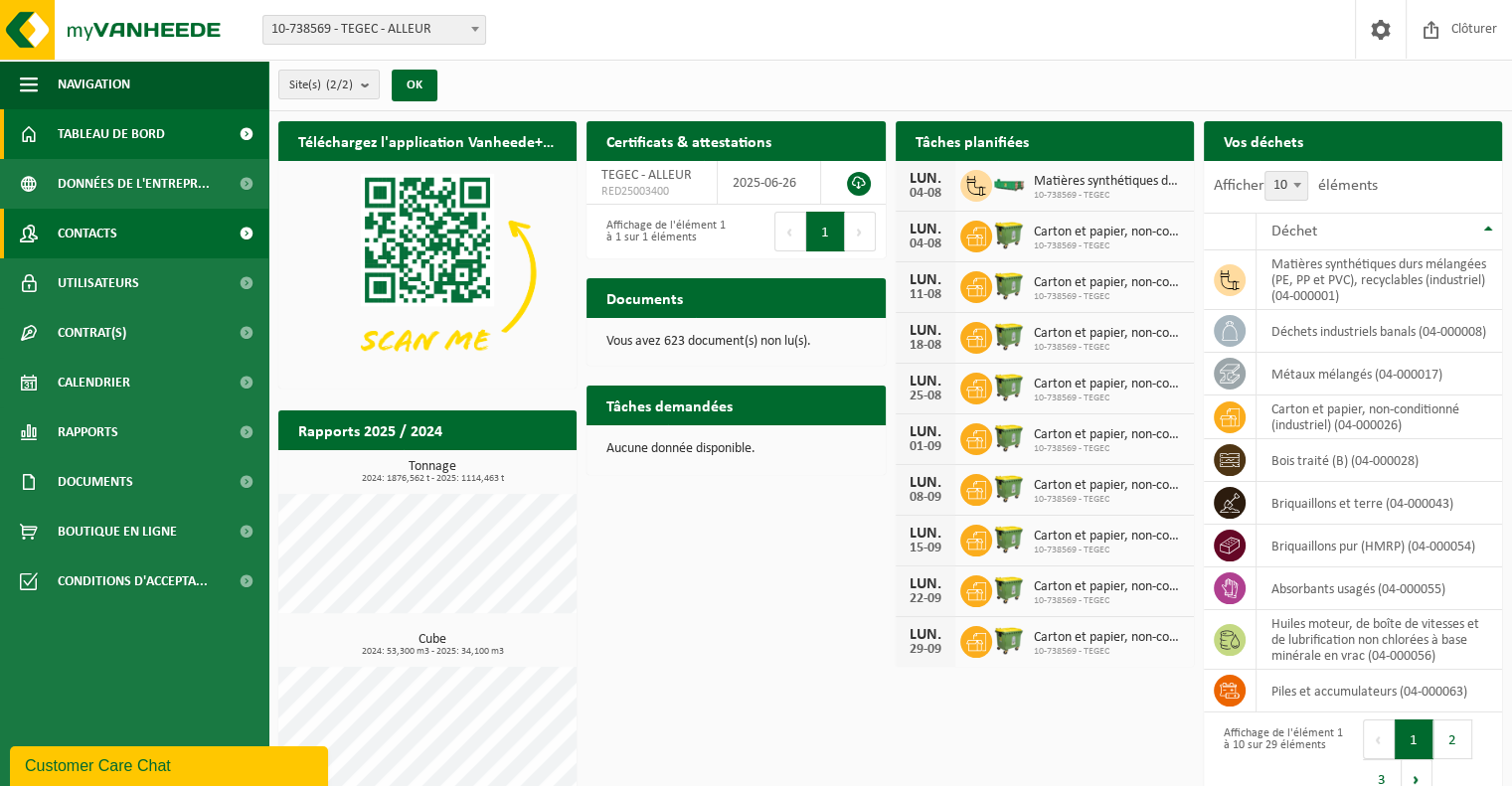 click on "Contacts" at bounding box center [87, 234] 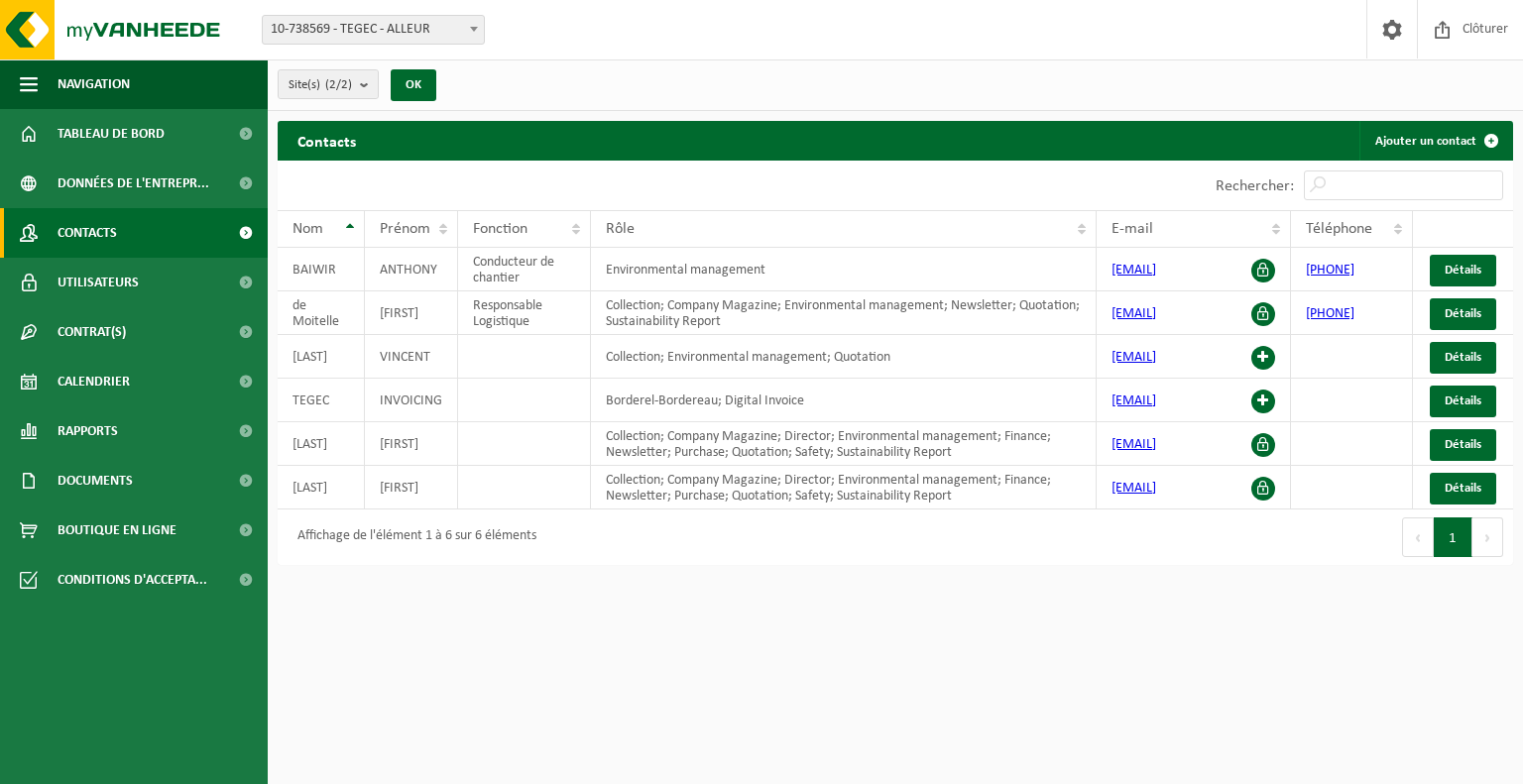 scroll, scrollTop: 0, scrollLeft: 0, axis: both 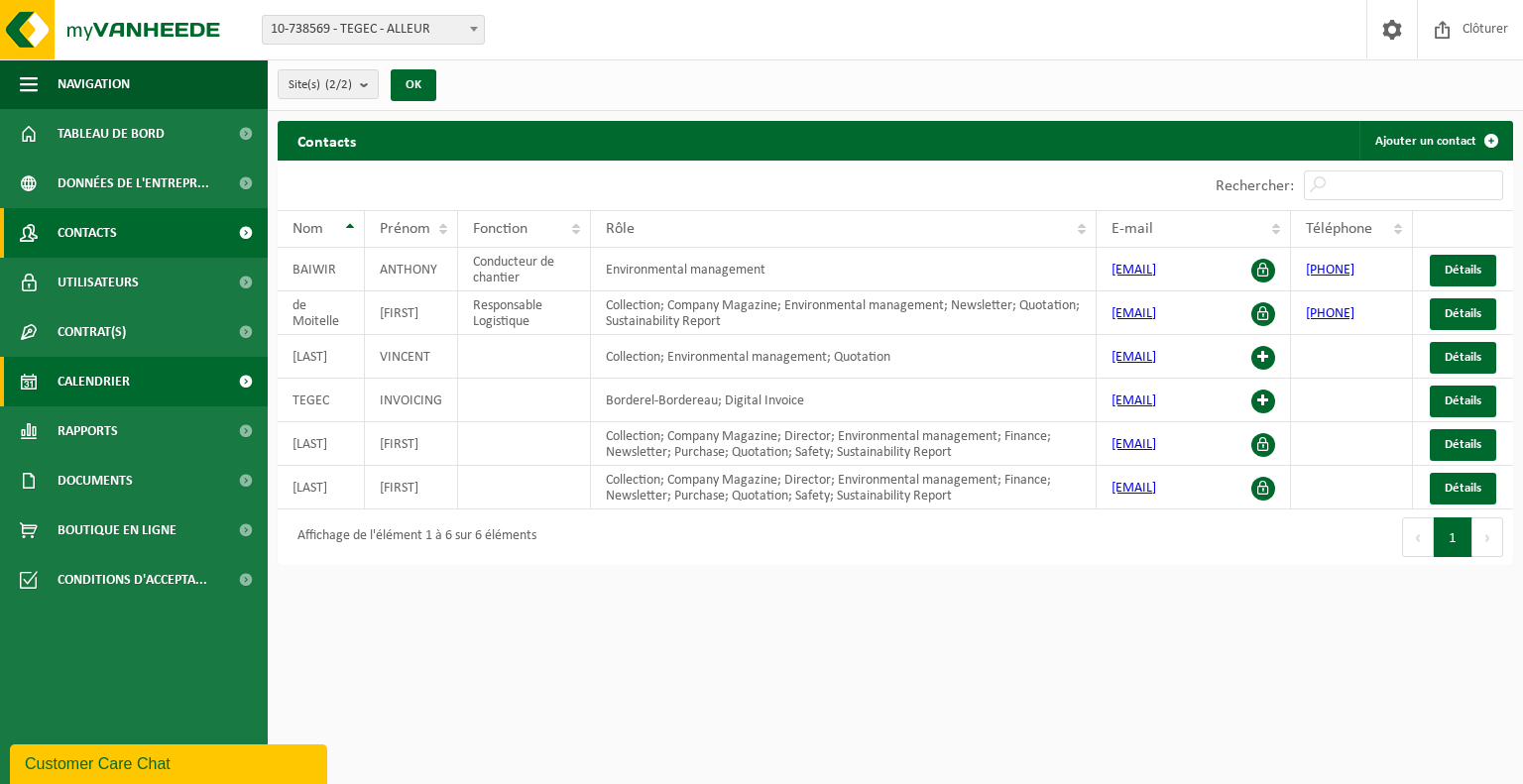 click on "Calendrier" at bounding box center [93, 382] 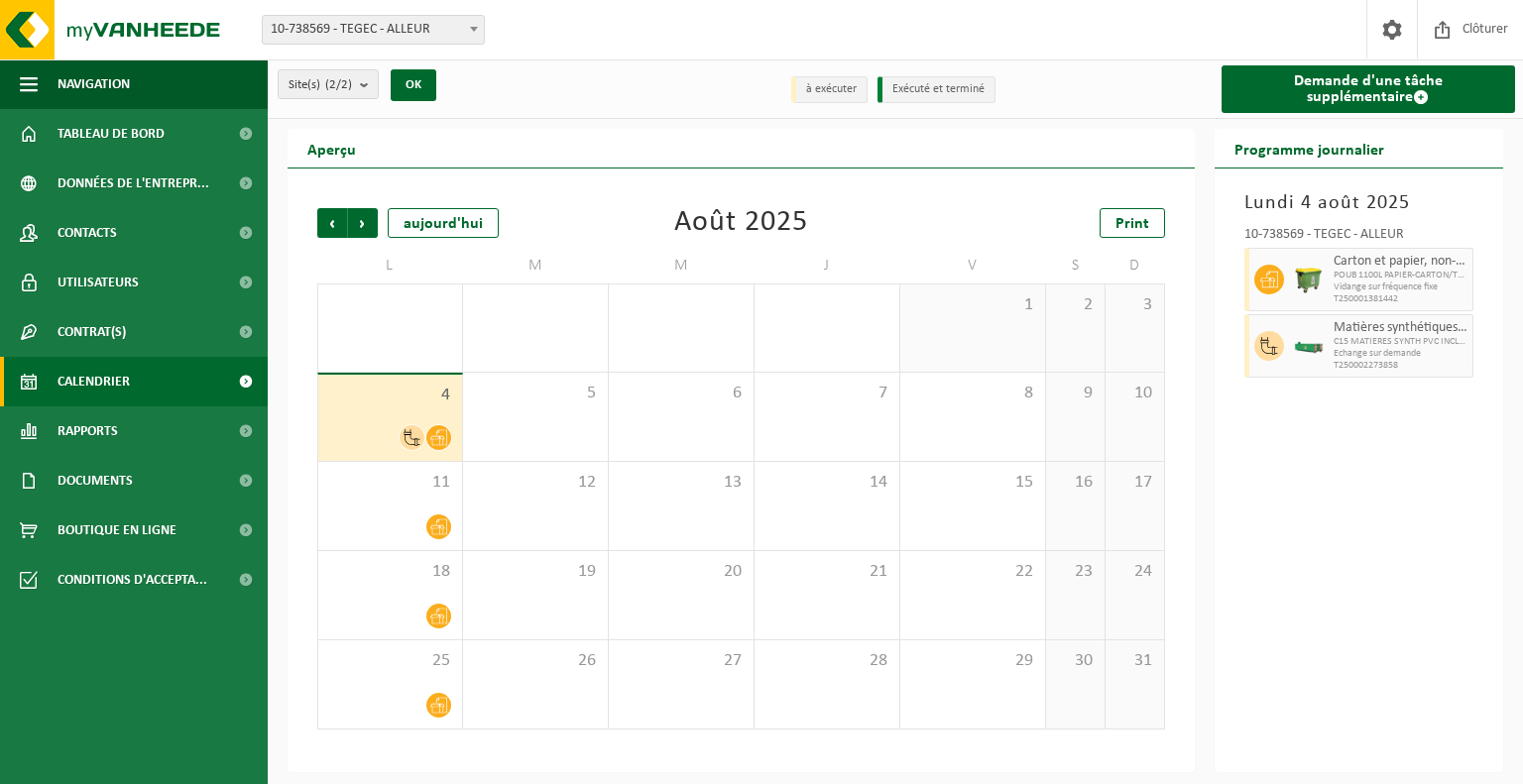 click at bounding box center (1309, 346) 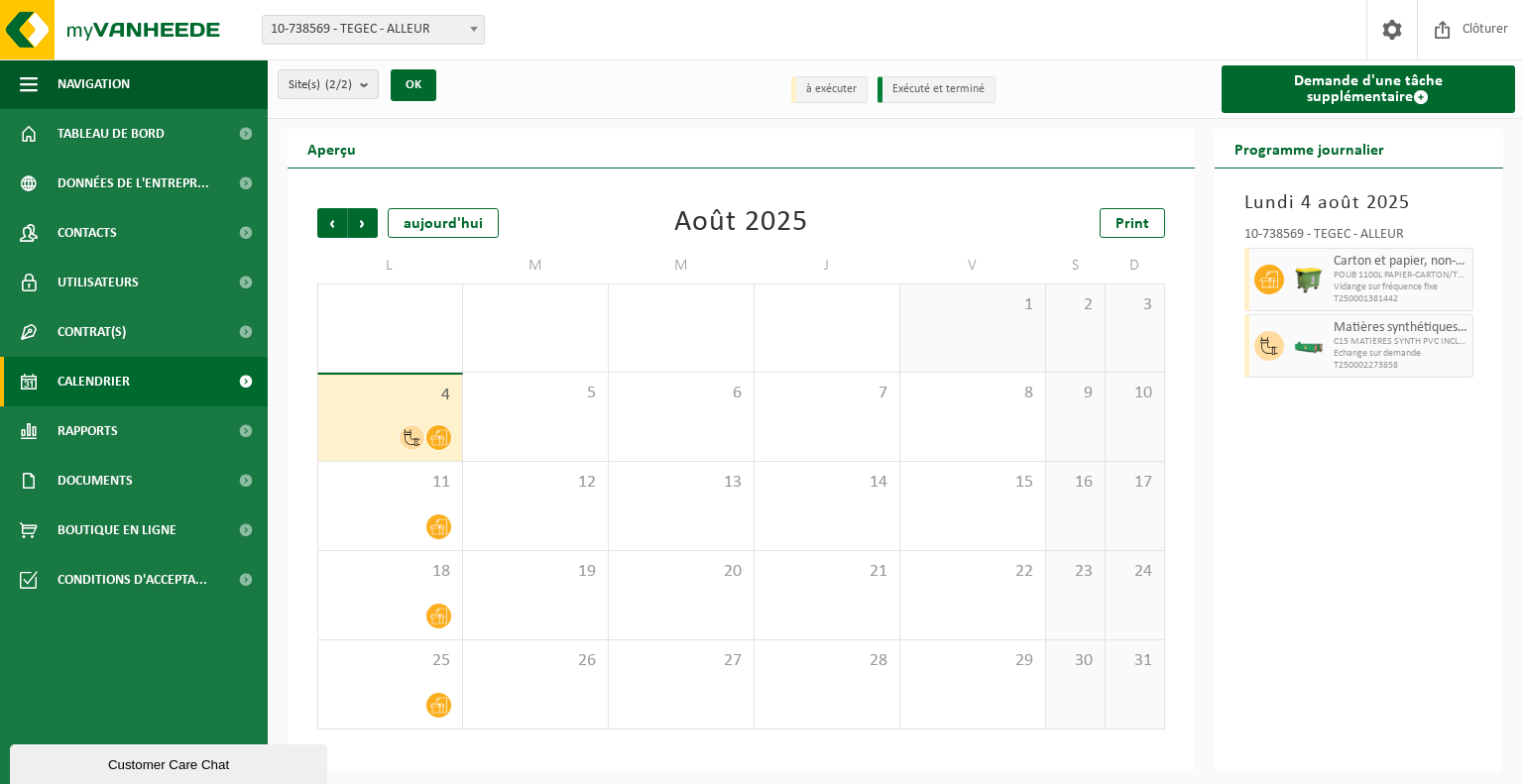 scroll, scrollTop: 0, scrollLeft: 0, axis: both 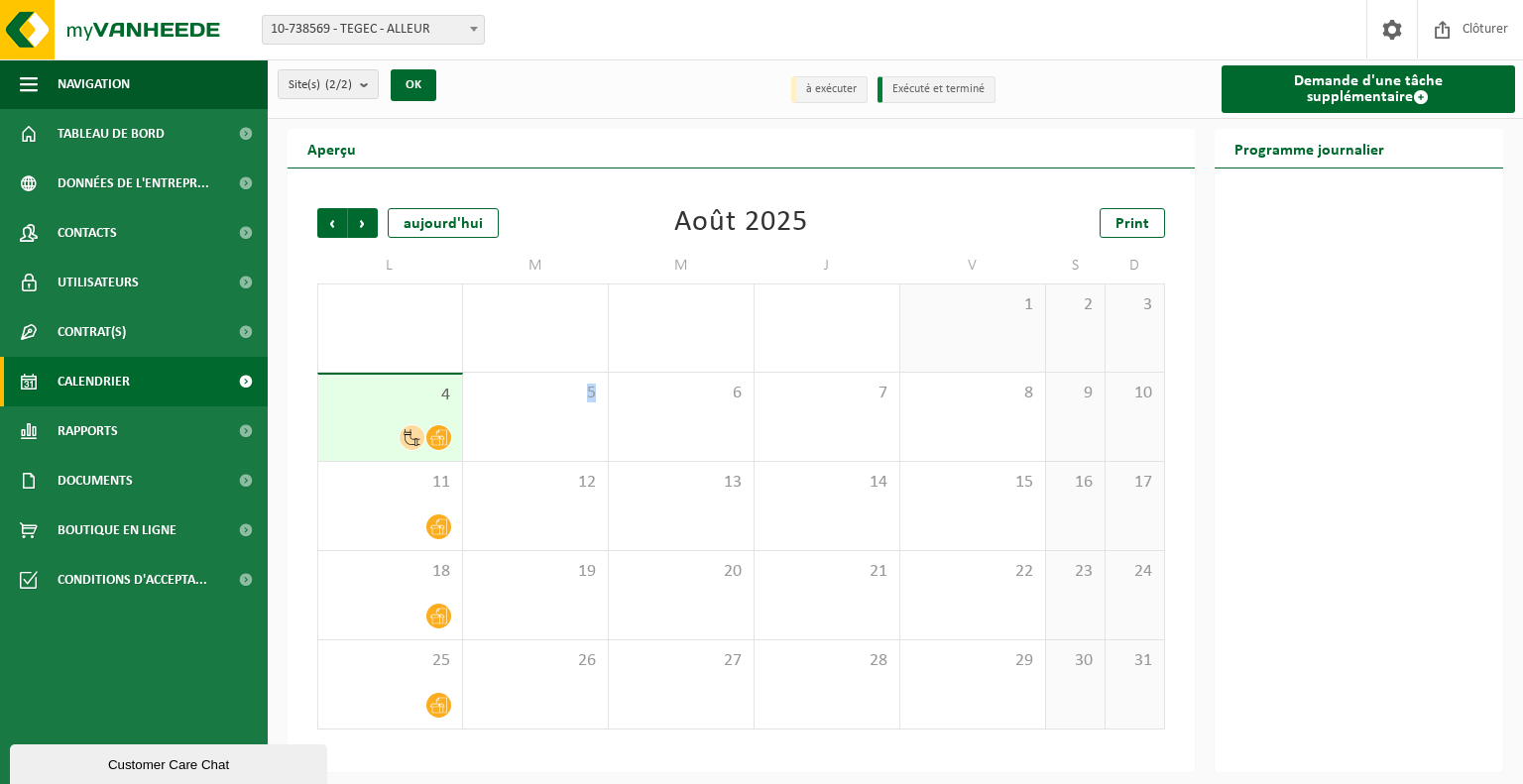 click at bounding box center (411, 437) 